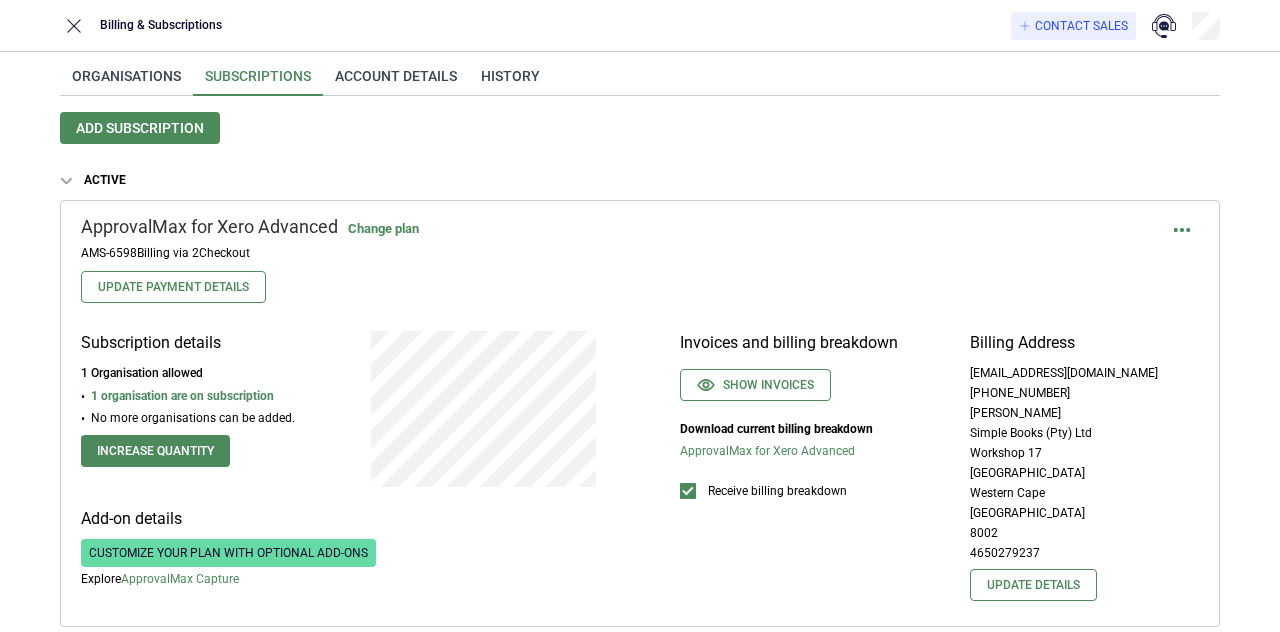 scroll, scrollTop: 0, scrollLeft: 0, axis: both 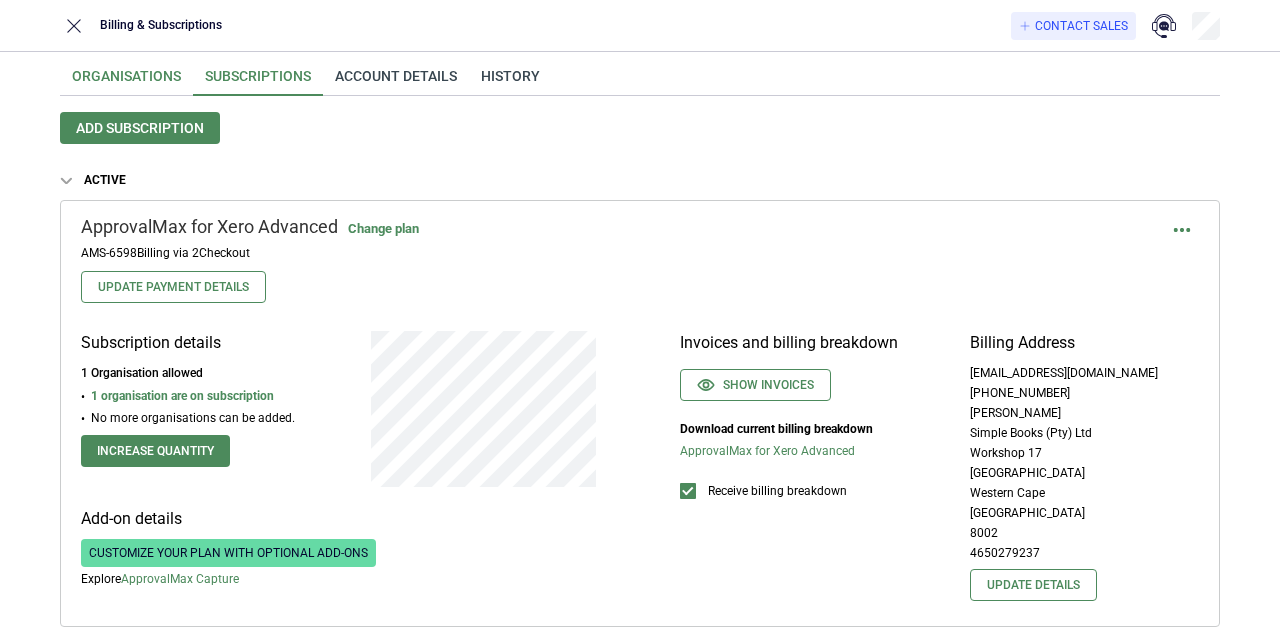 click on "Organisations" at bounding box center (126, 82) 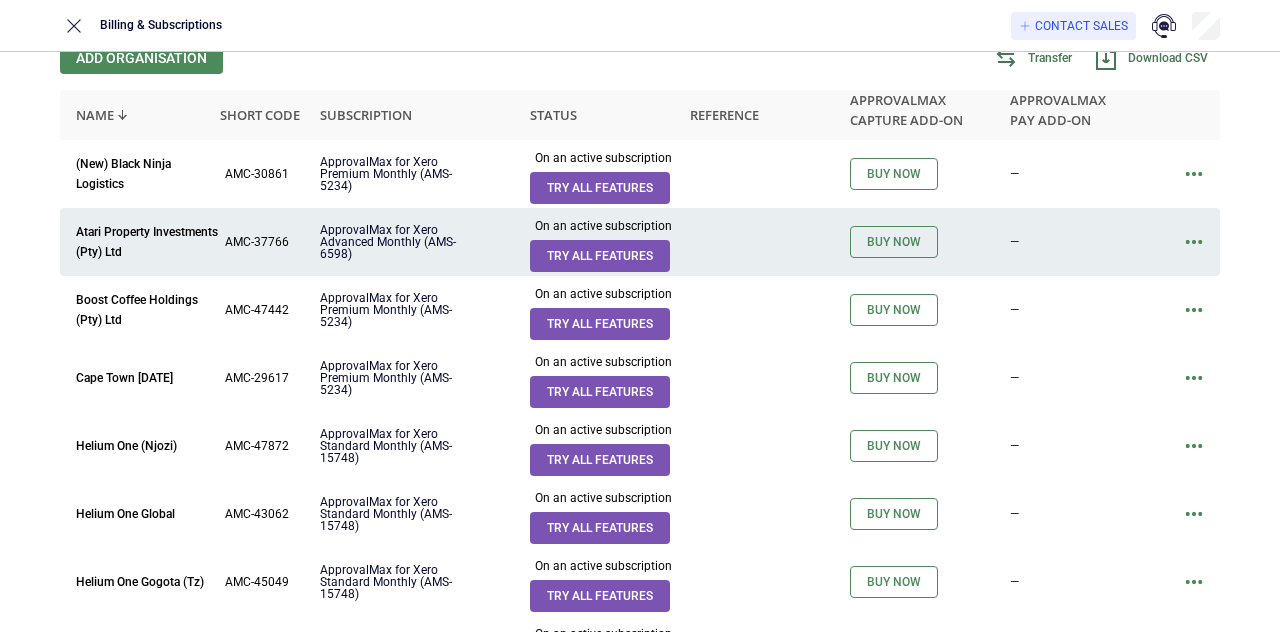 scroll, scrollTop: 100, scrollLeft: 0, axis: vertical 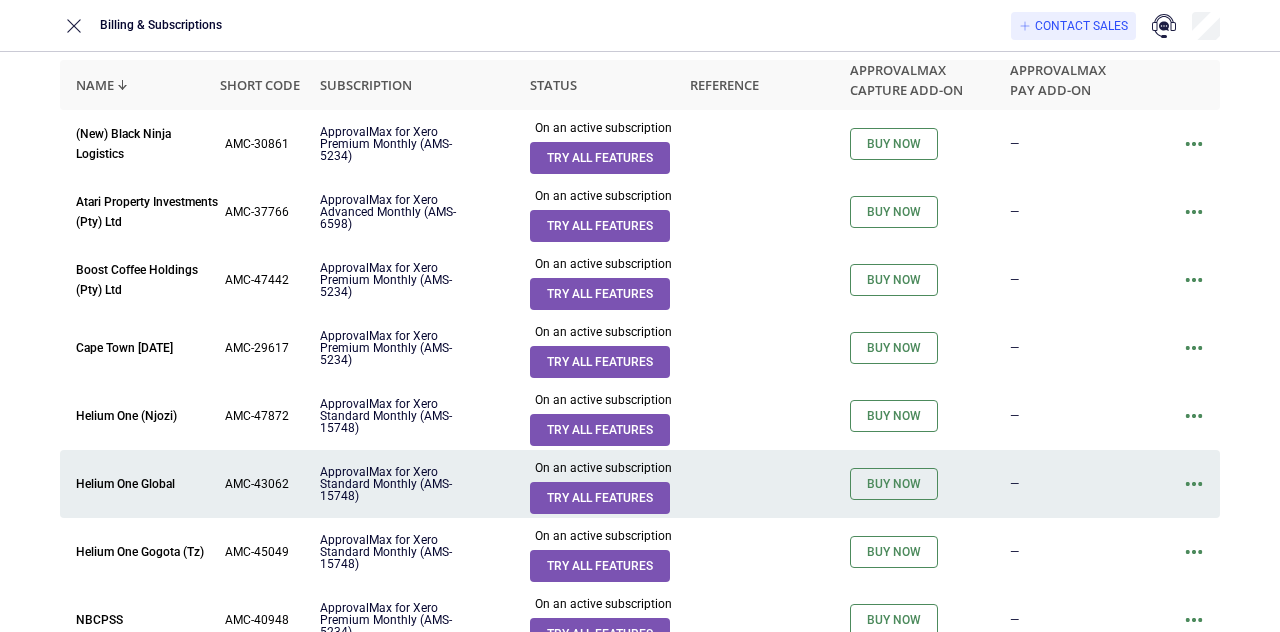 click 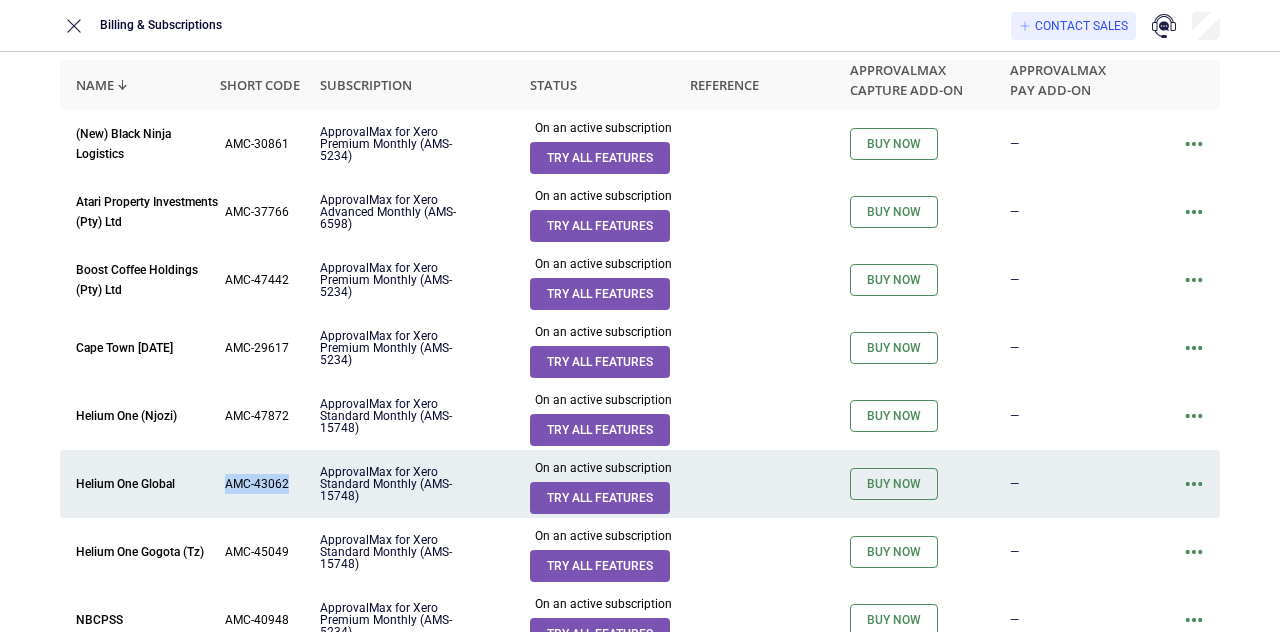 drag, startPoint x: 224, startPoint y: 486, endPoint x: 292, endPoint y: 491, distance: 68.18358 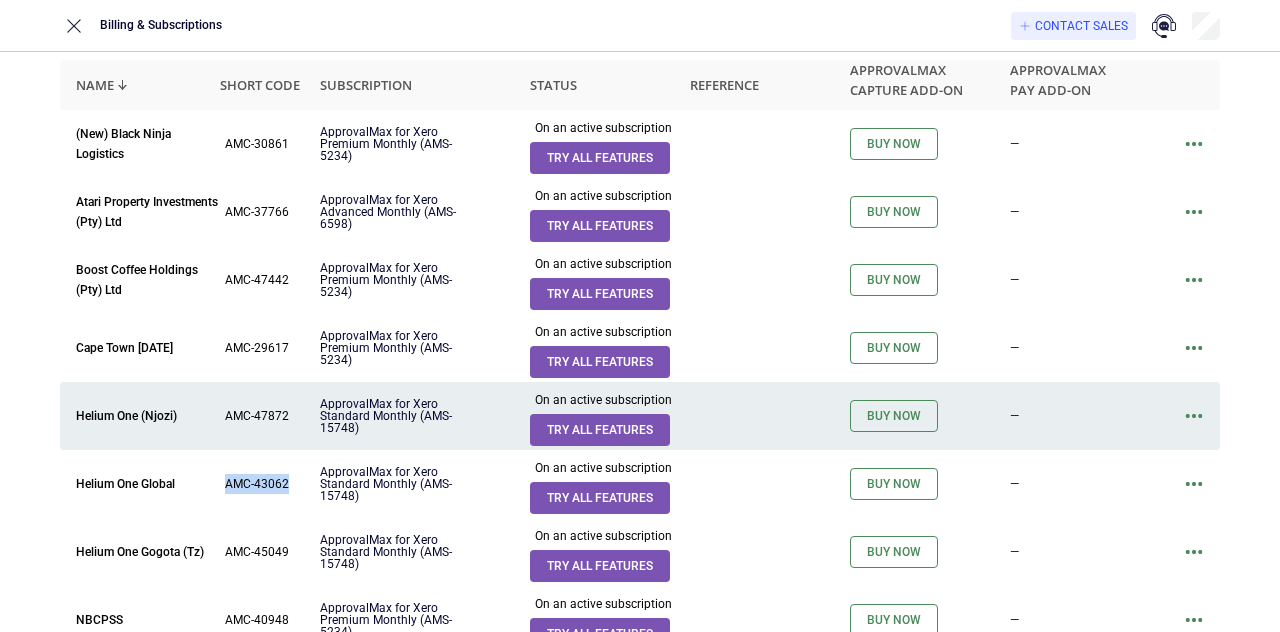 copy on "AMC-43062" 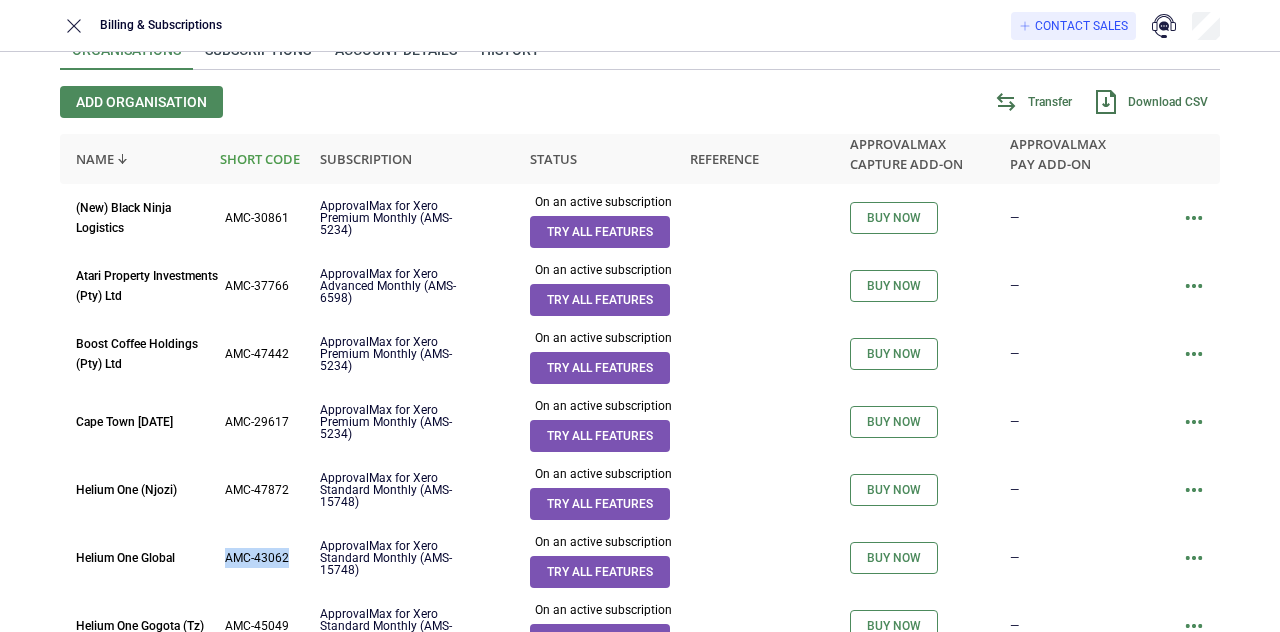 scroll, scrollTop: 0, scrollLeft: 0, axis: both 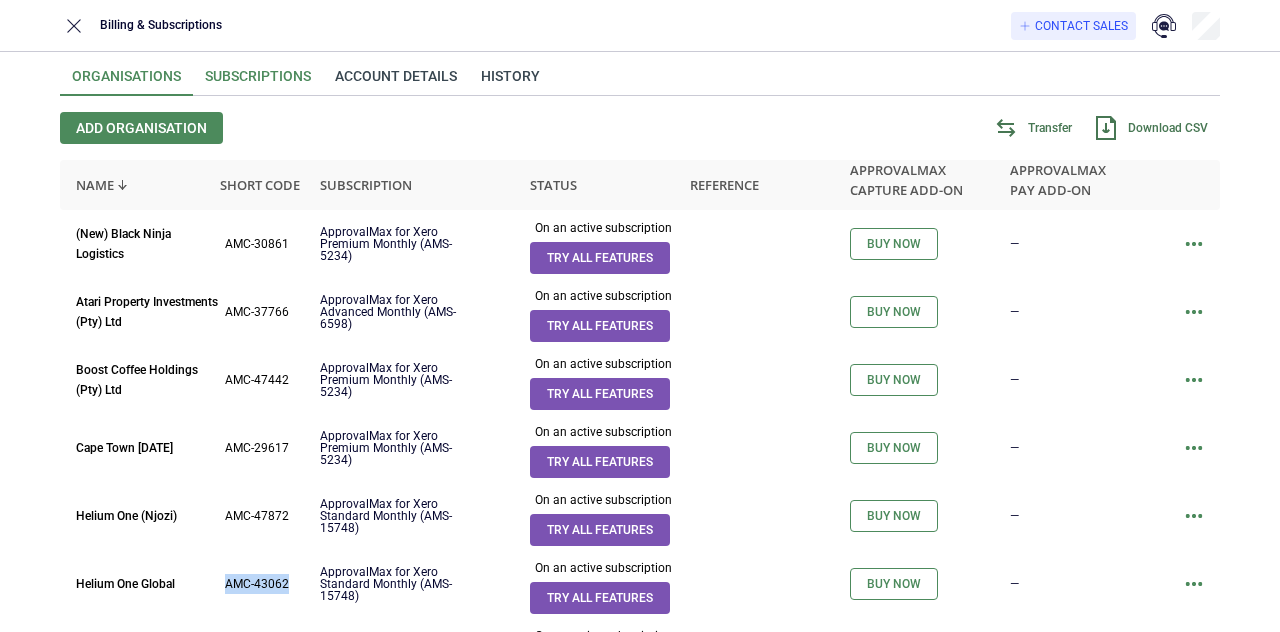 click on "Subscriptions" at bounding box center (258, 82) 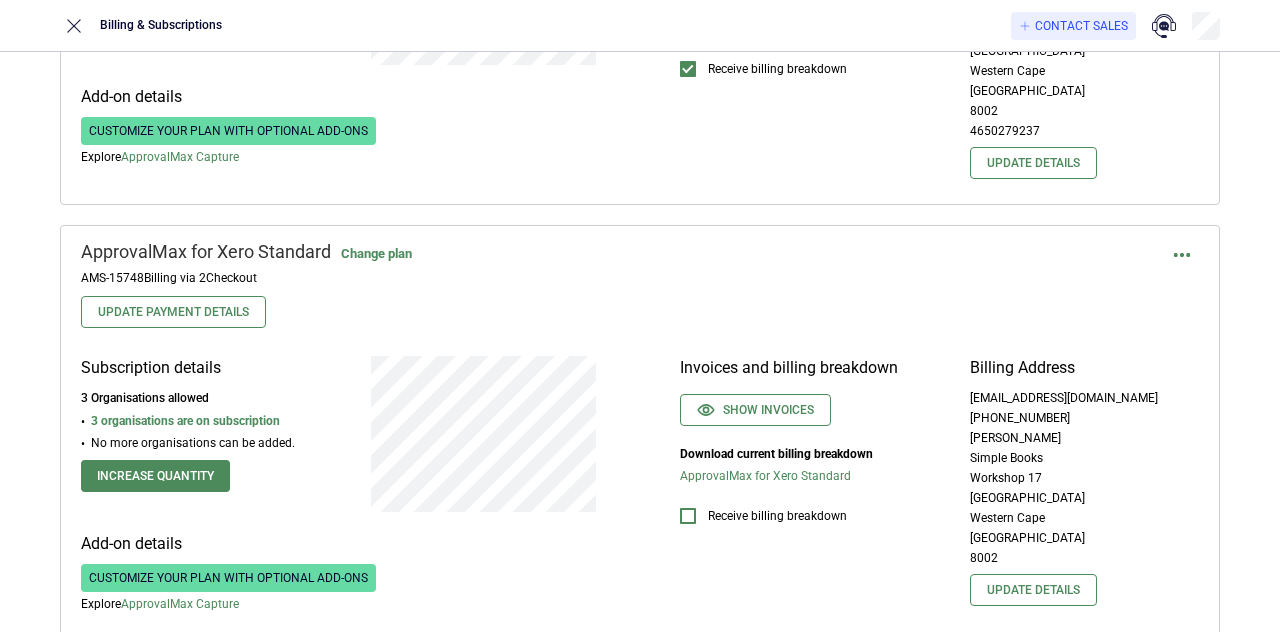 scroll, scrollTop: 900, scrollLeft: 0, axis: vertical 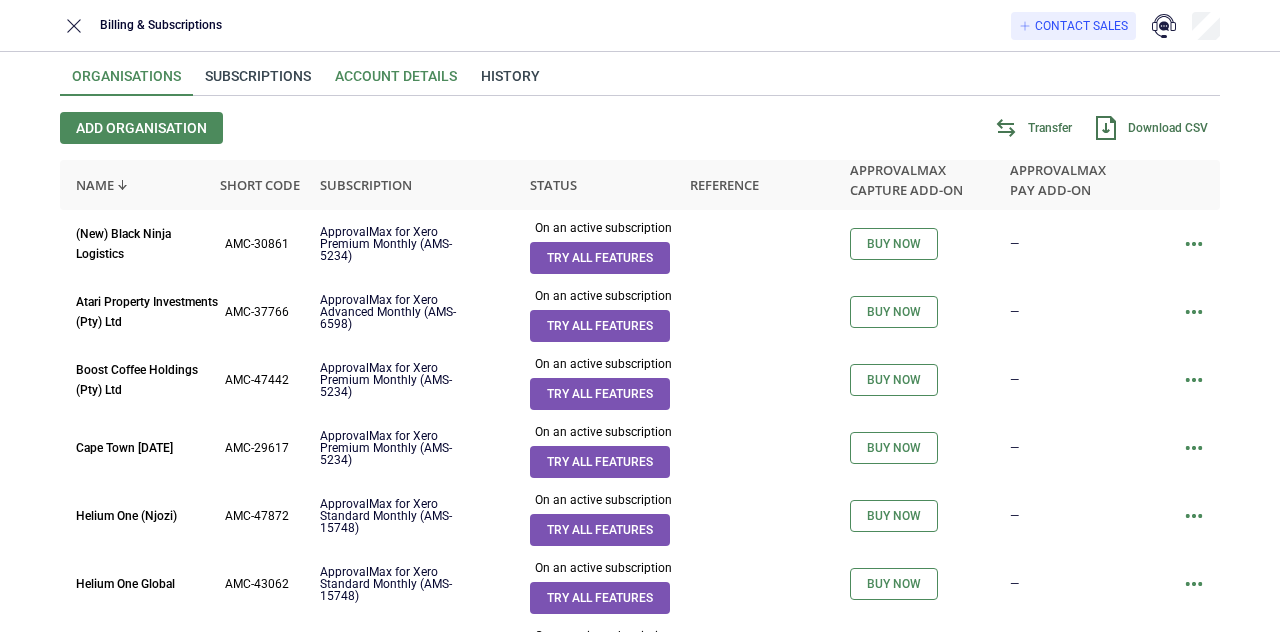 click on "Account details" at bounding box center [396, 82] 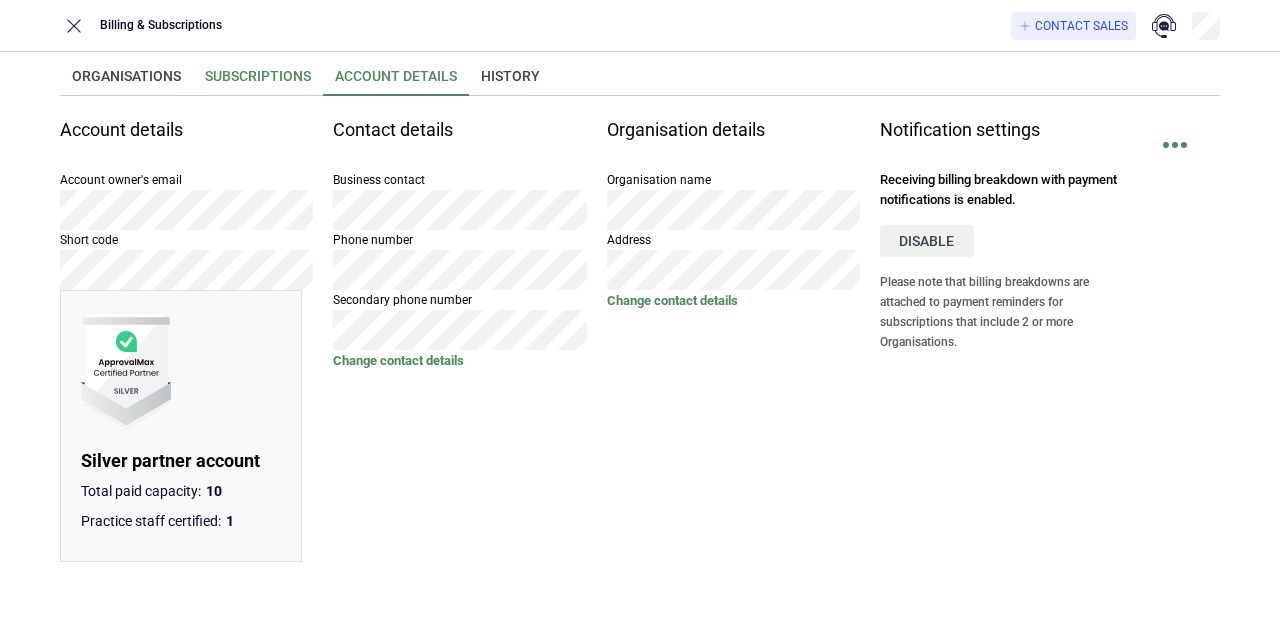 click on "Subscriptions" at bounding box center (258, 82) 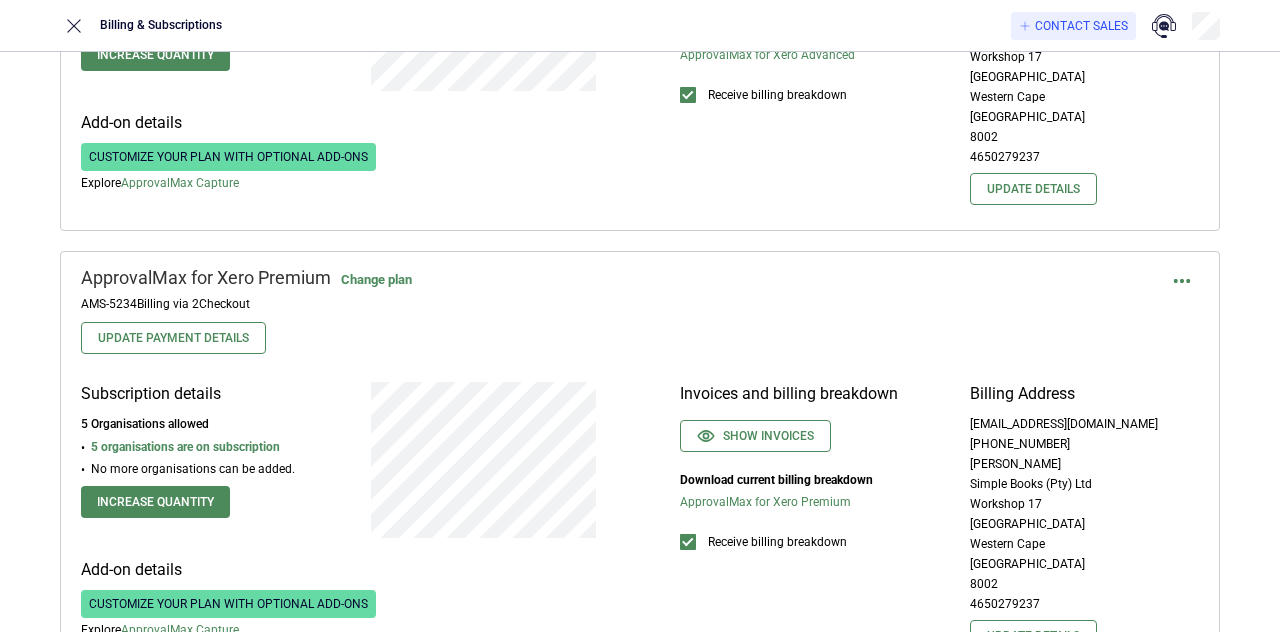 scroll, scrollTop: 400, scrollLeft: 0, axis: vertical 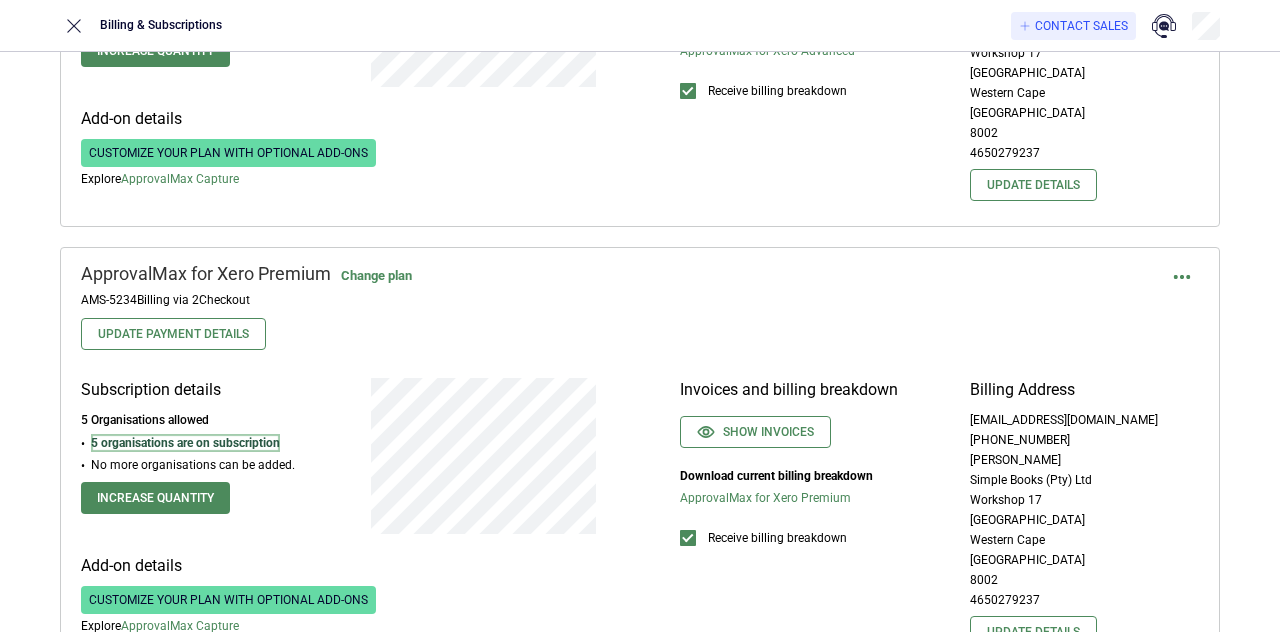 click on "5 organisations are on subscription" at bounding box center [185, 443] 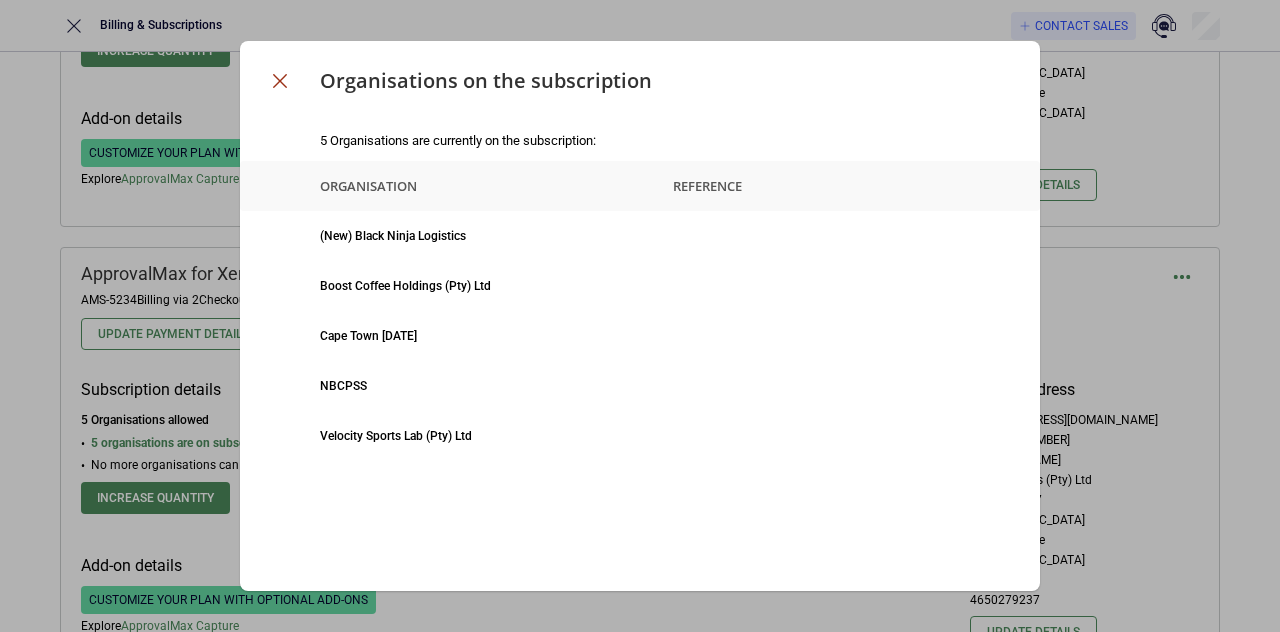 click 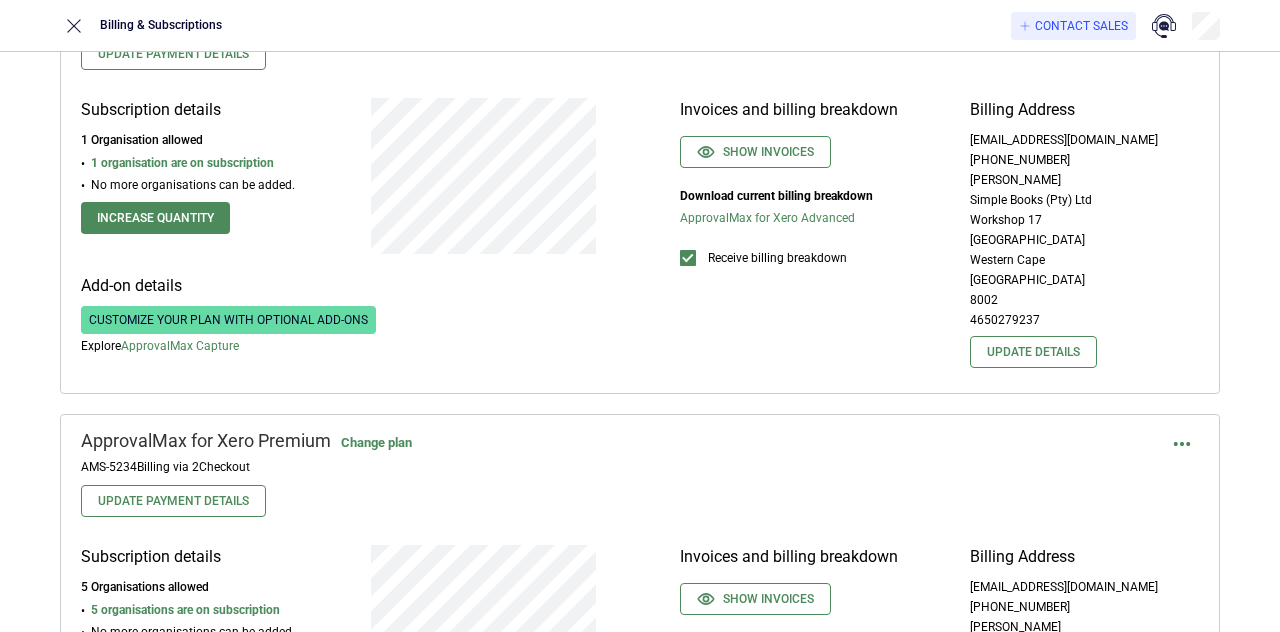 scroll, scrollTop: 200, scrollLeft: 0, axis: vertical 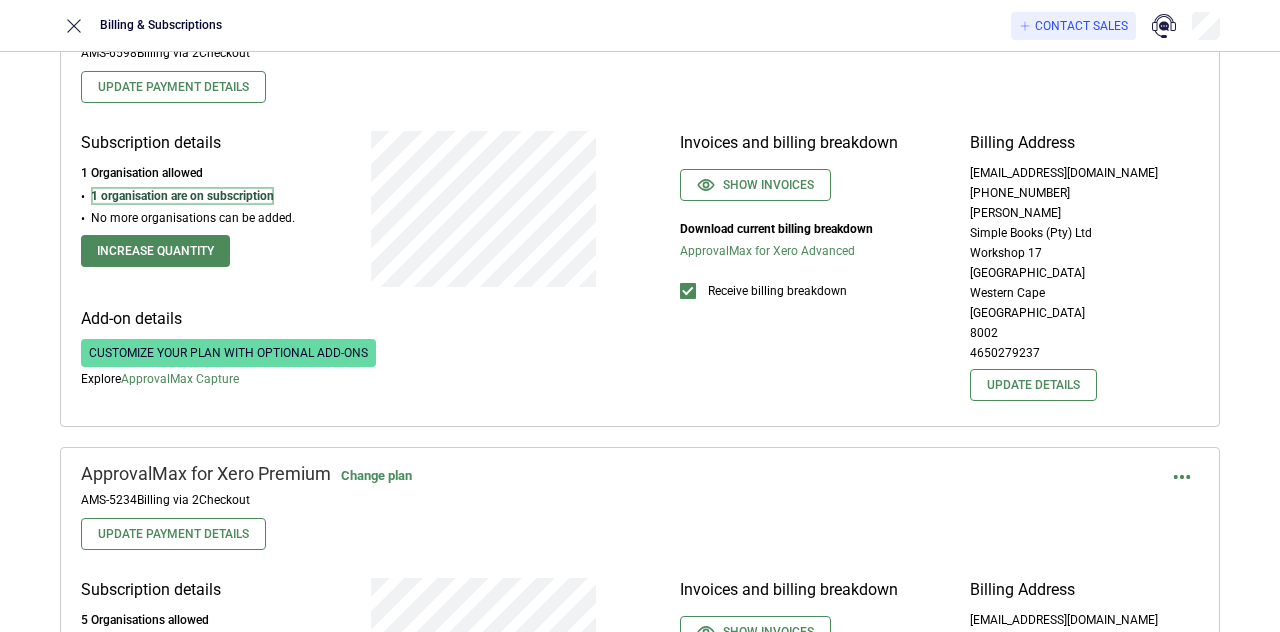 click on "1 organisation are on subscription" at bounding box center [182, 196] 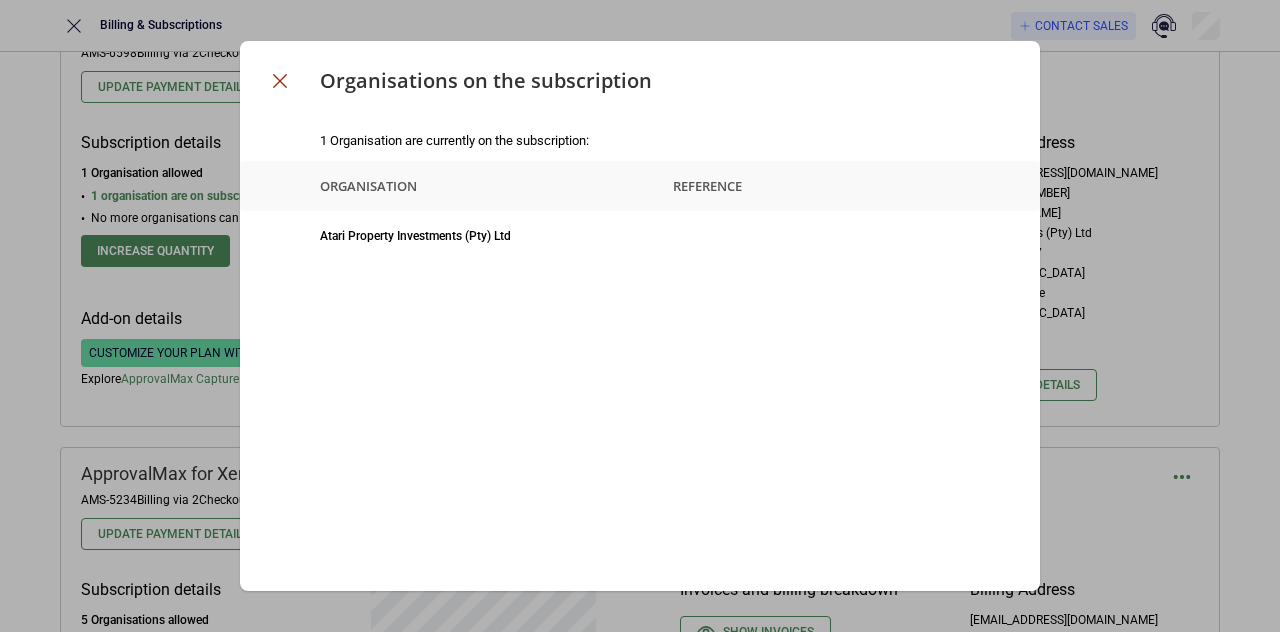 click at bounding box center (280, 81) 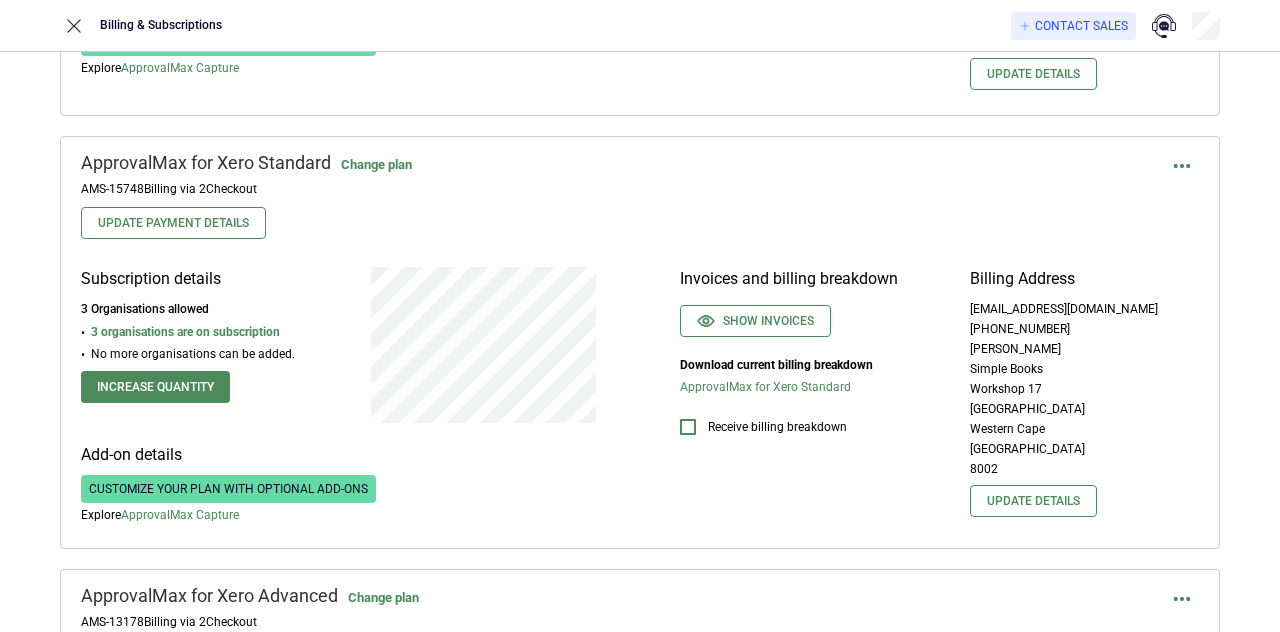 scroll, scrollTop: 1000, scrollLeft: 0, axis: vertical 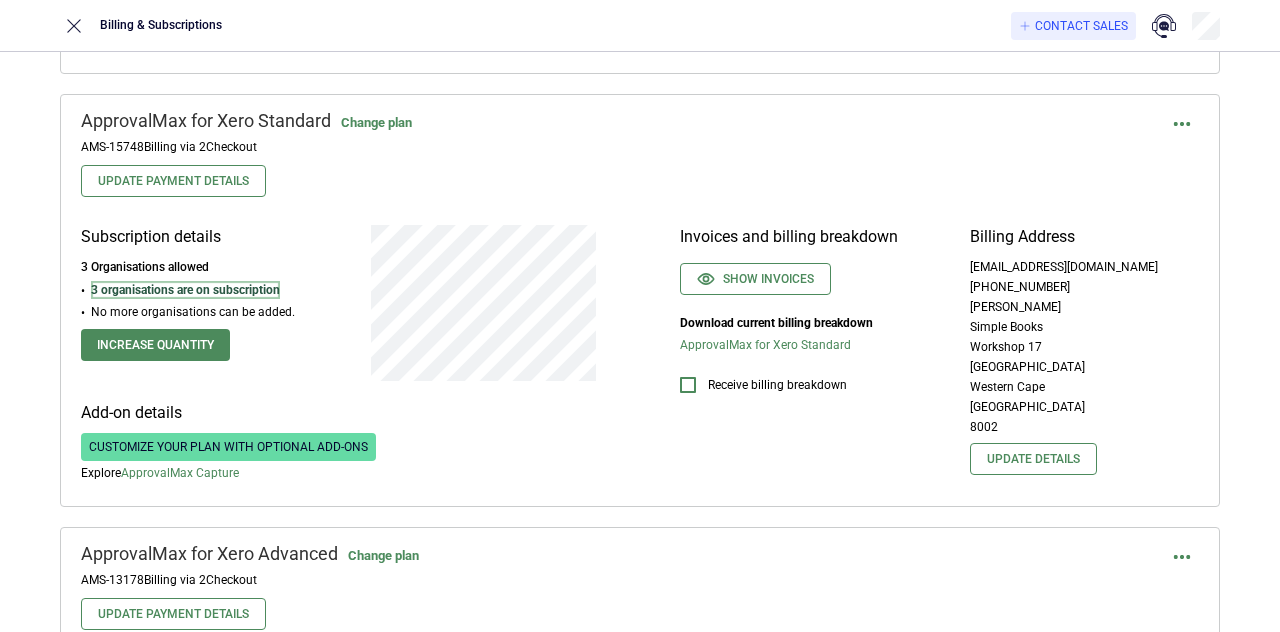 click on "3 organisations are on subscription" at bounding box center (185, 290) 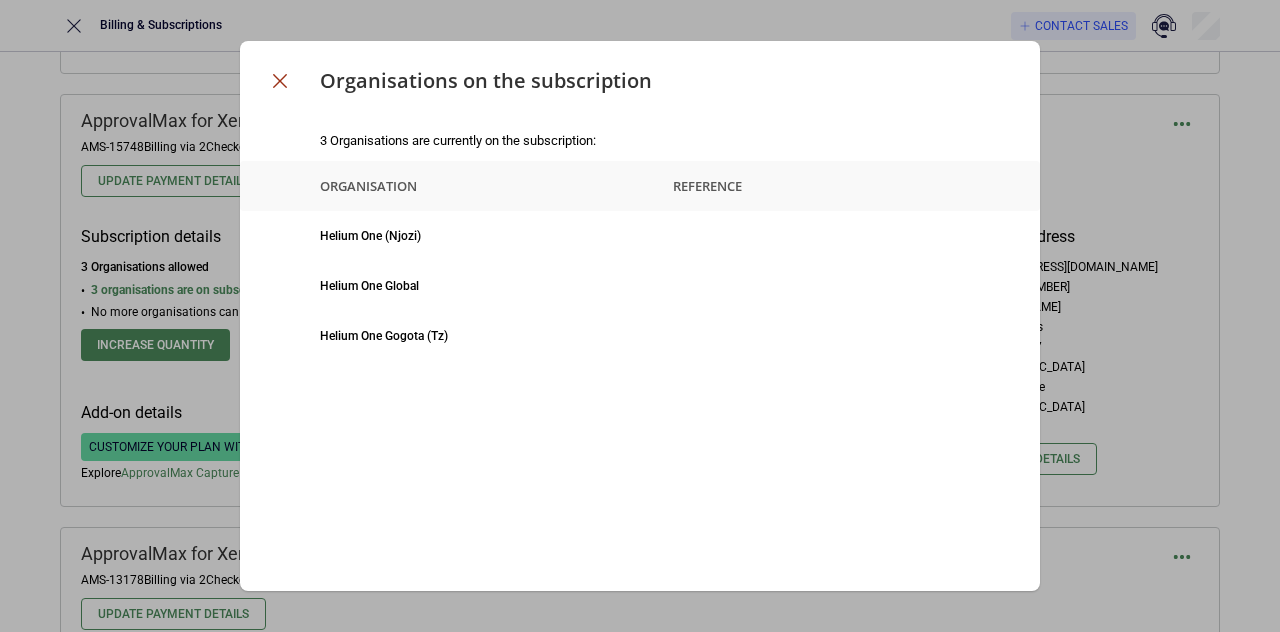 click 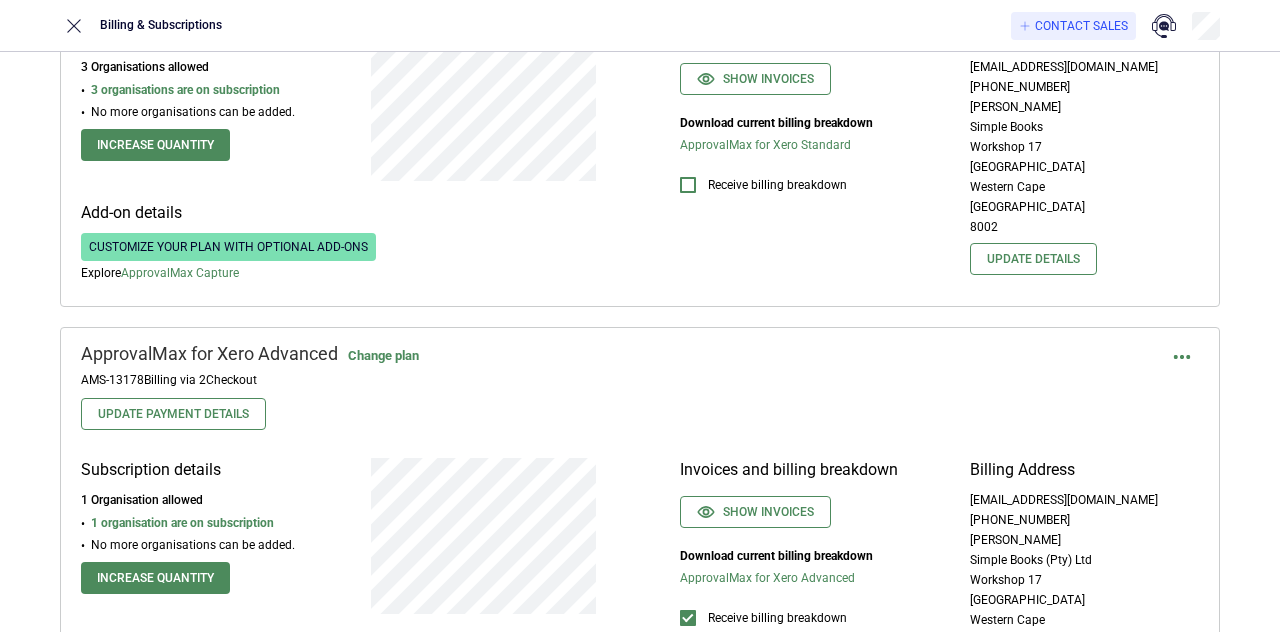 scroll, scrollTop: 1300, scrollLeft: 0, axis: vertical 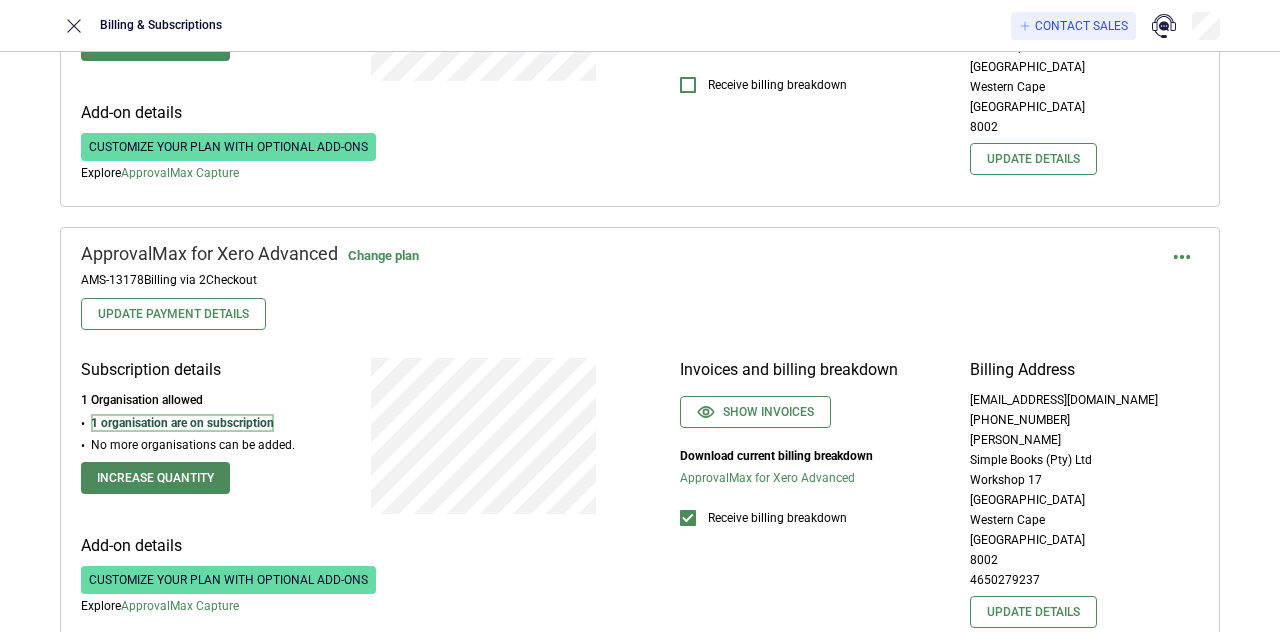 click on "1 organisation are on subscription" at bounding box center (182, 423) 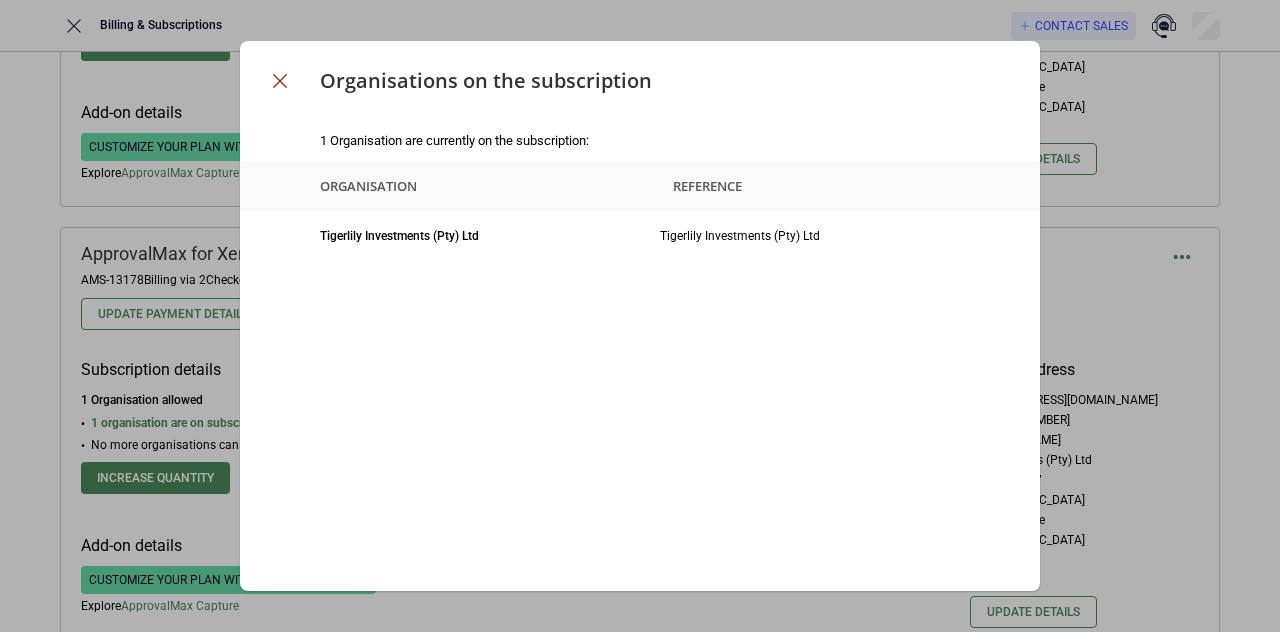 click 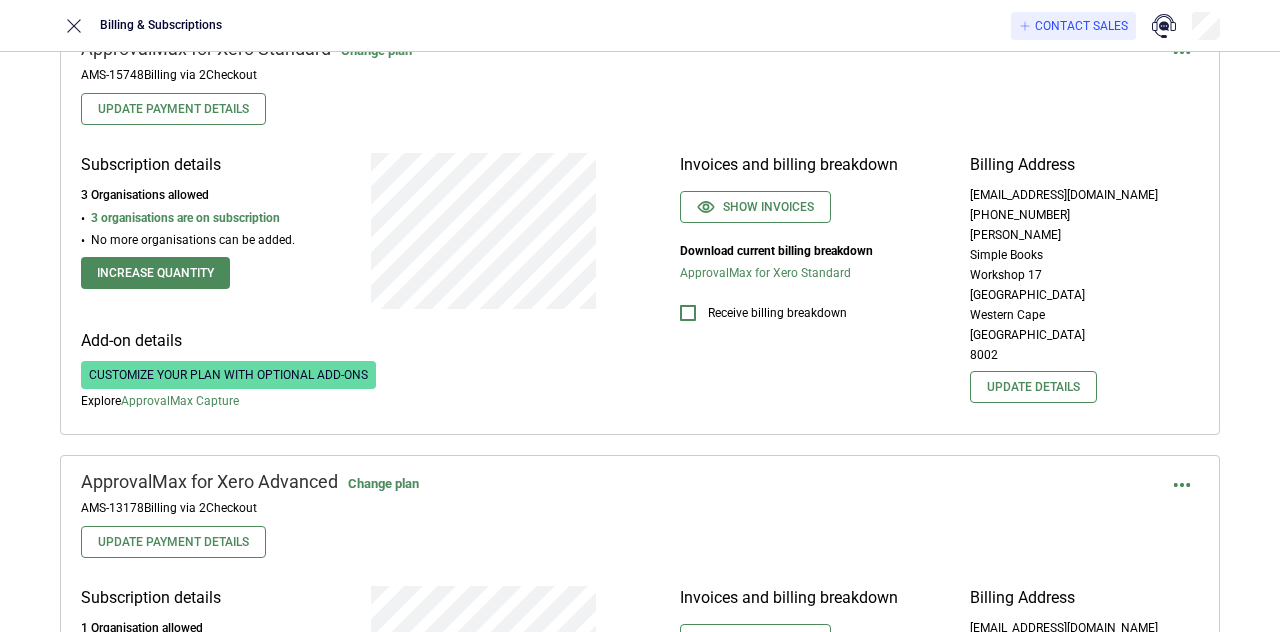scroll, scrollTop: 1030, scrollLeft: 0, axis: vertical 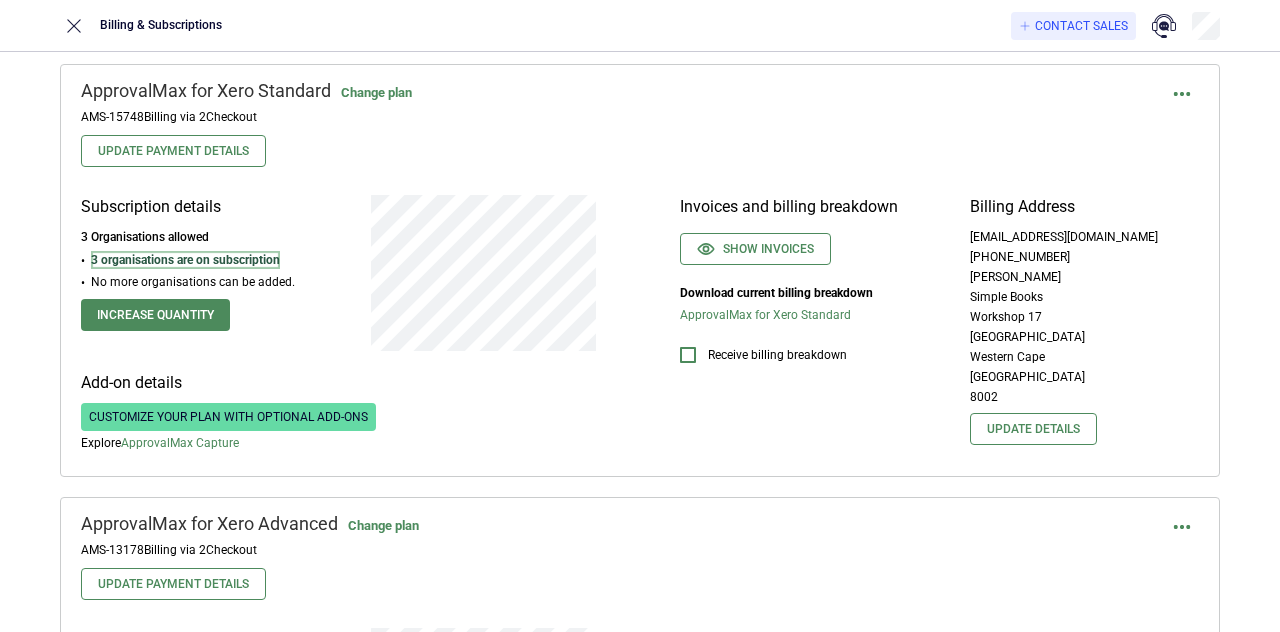 click on "3 organisations are on subscription" at bounding box center [185, 260] 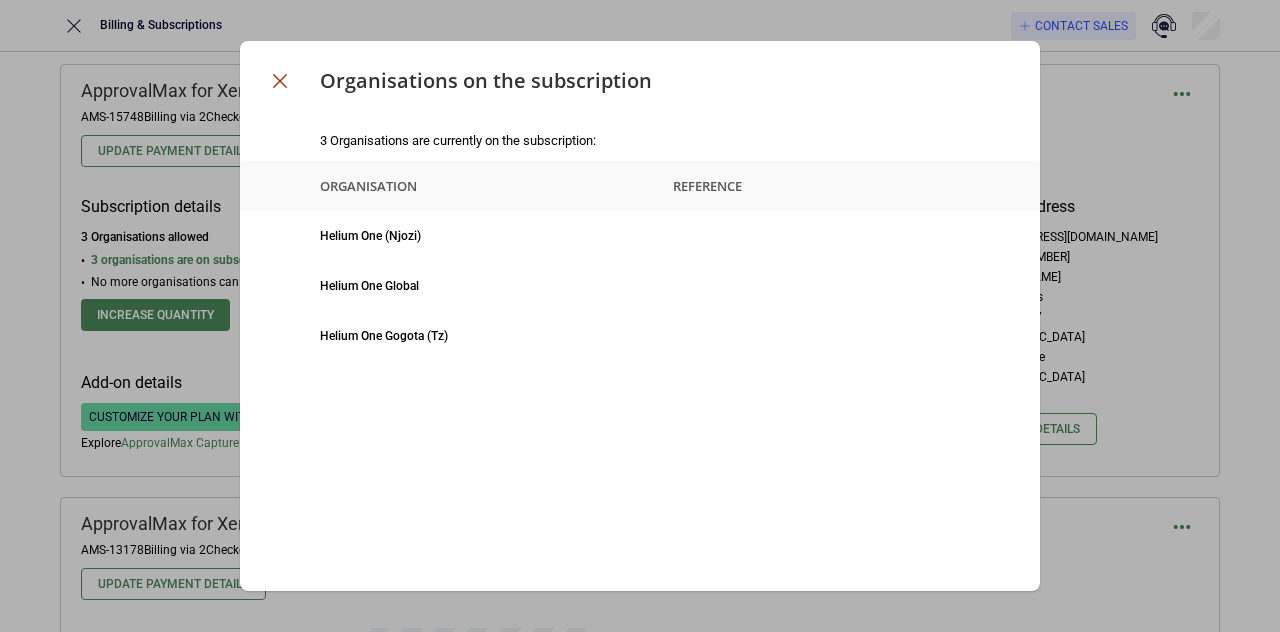 click 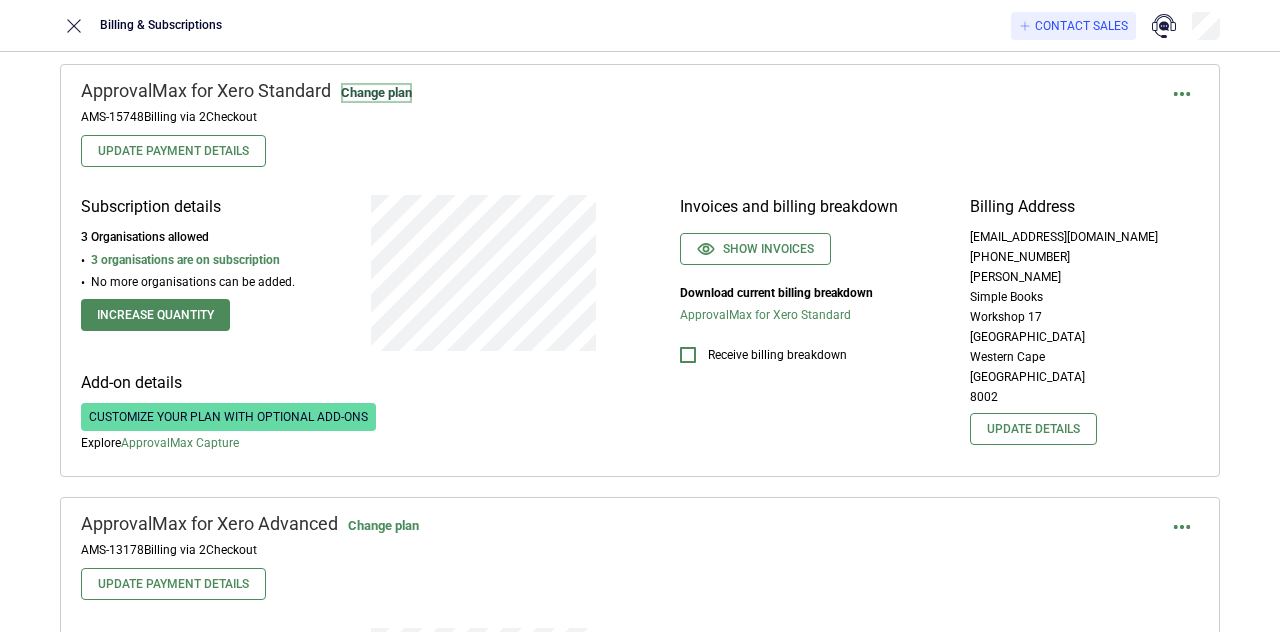 click on "Change plan" at bounding box center (376, 93) 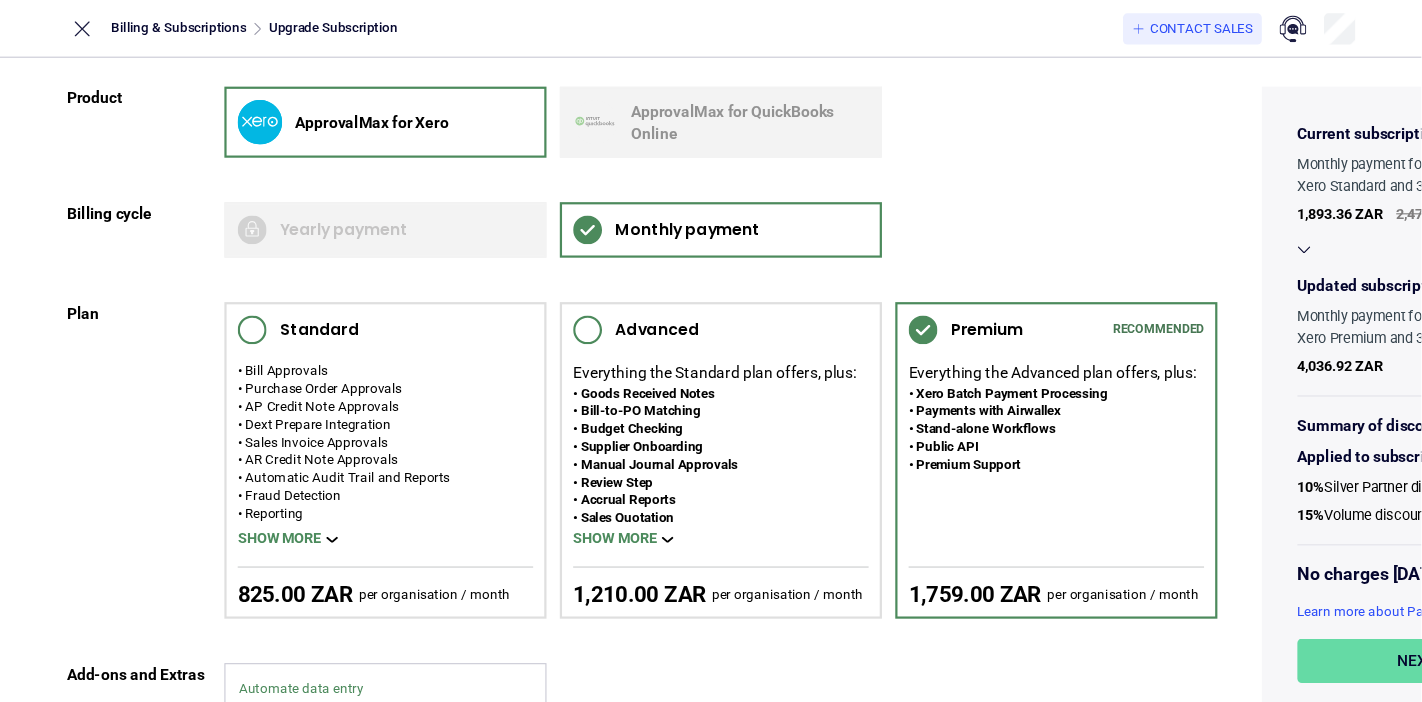 scroll, scrollTop: 0, scrollLeft: 0, axis: both 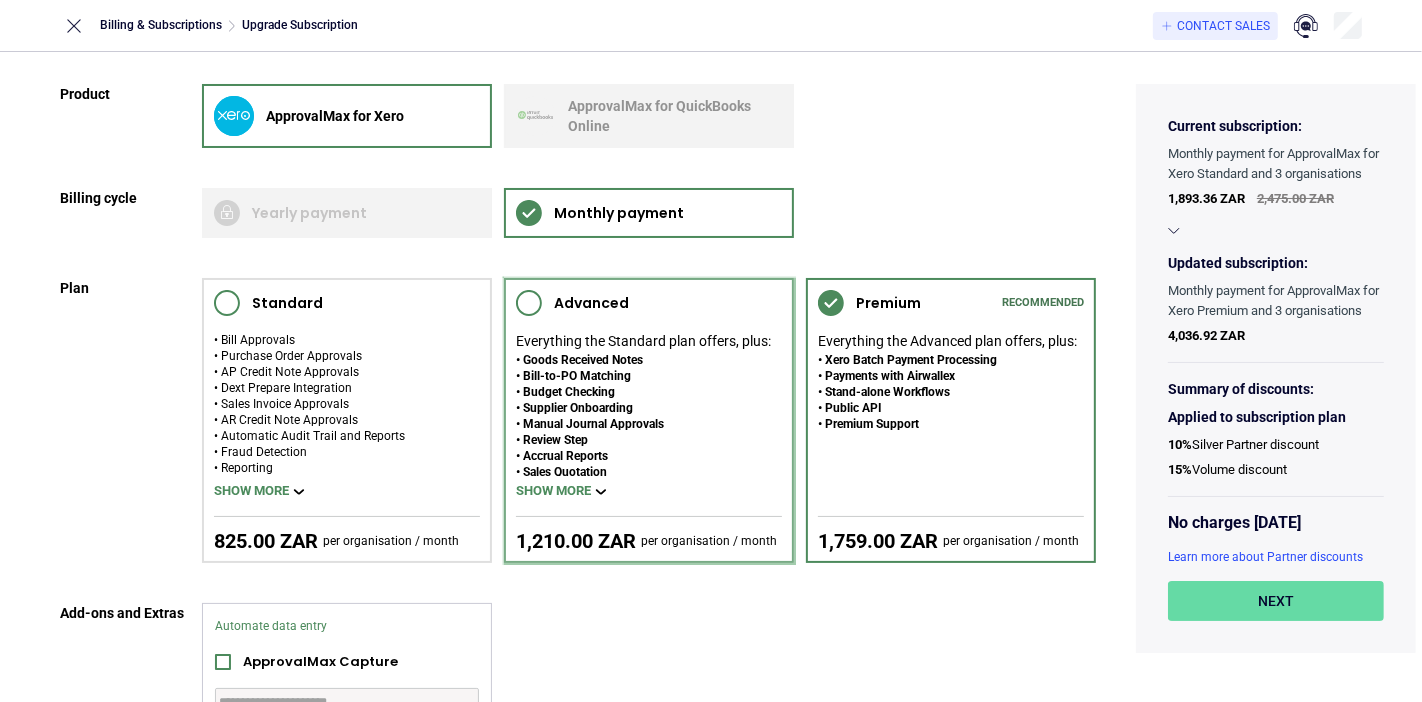 click on "Advanced Everything the Standard plan offers, plus: Goods Received Notes Bill-to-PO Matching Budget Checking Supplier Onboarding Manual Journal Approvals Review Step Accrual Reports Sales Quotation Client Onboarding Automated Approvals Hold Request on Approval Workflow Version History Request Version History Editing on Approval Group of Accounts Show more  1,210.00 ZAR per organisation / month" at bounding box center [649, 420] 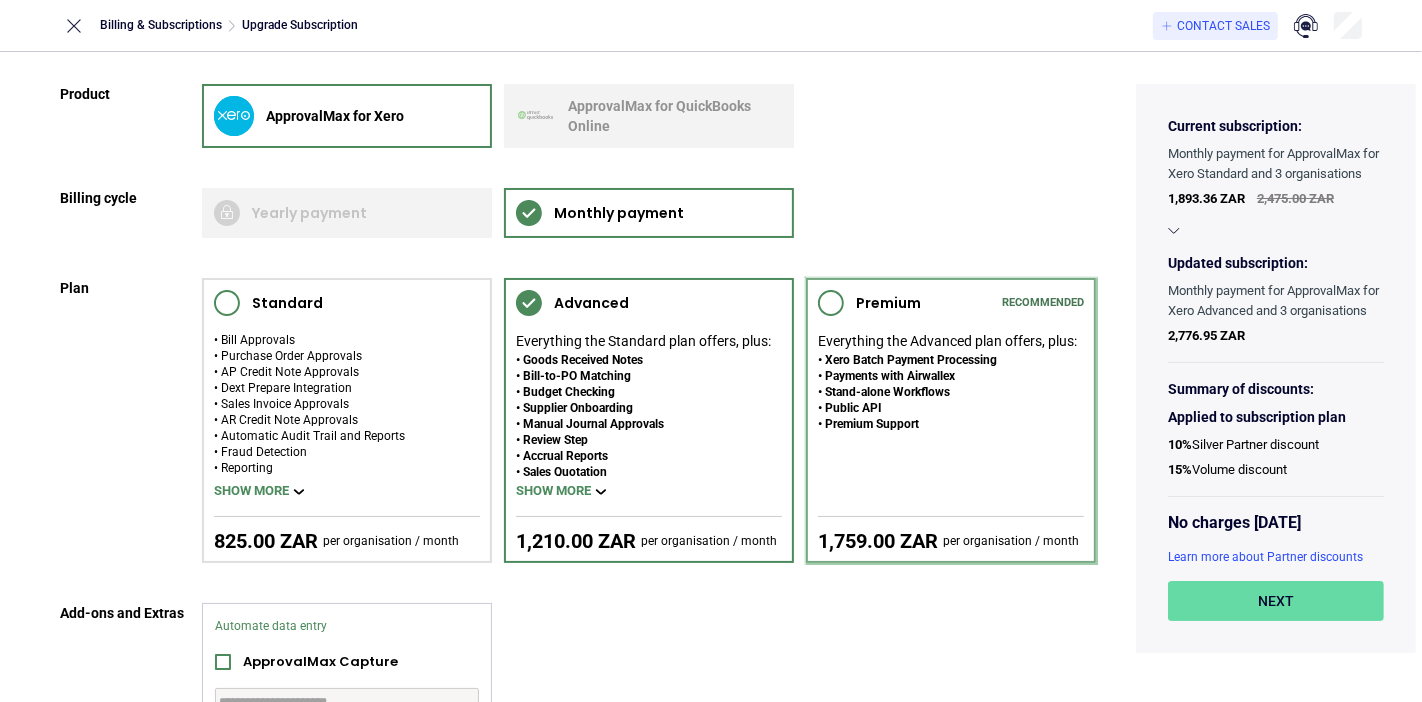 click on "Everything the Advanced plan offers, plus:" at bounding box center [947, 341] 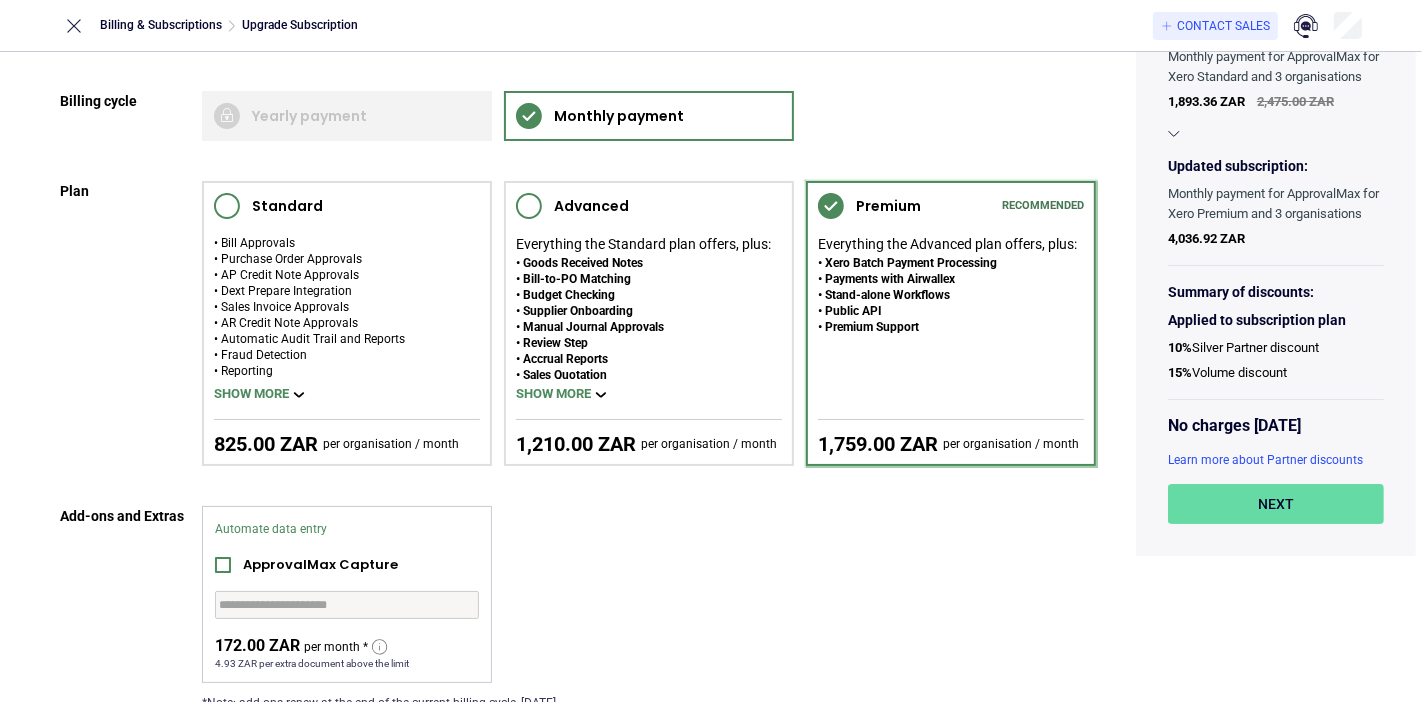 scroll, scrollTop: 222, scrollLeft: 0, axis: vertical 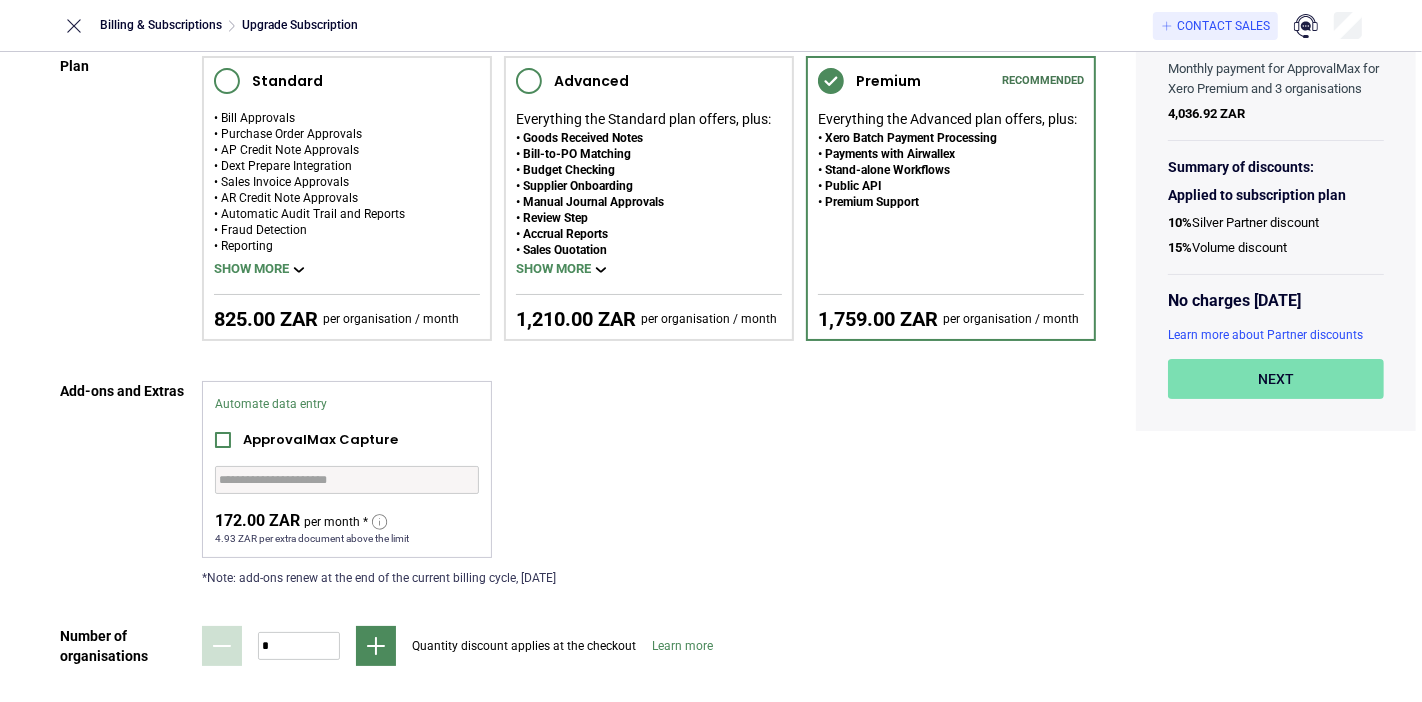 click on "Next" at bounding box center (1276, 379) 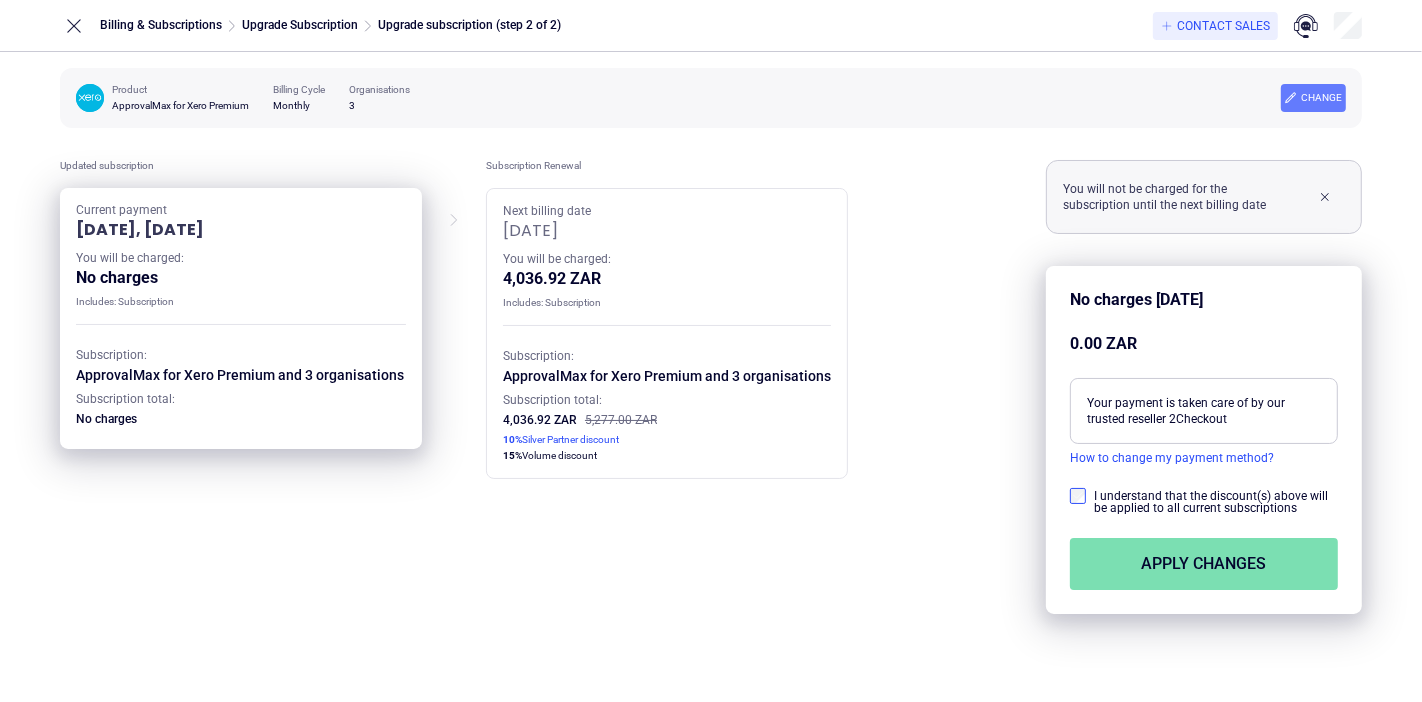 click on "Apply changes" at bounding box center [1204, 564] 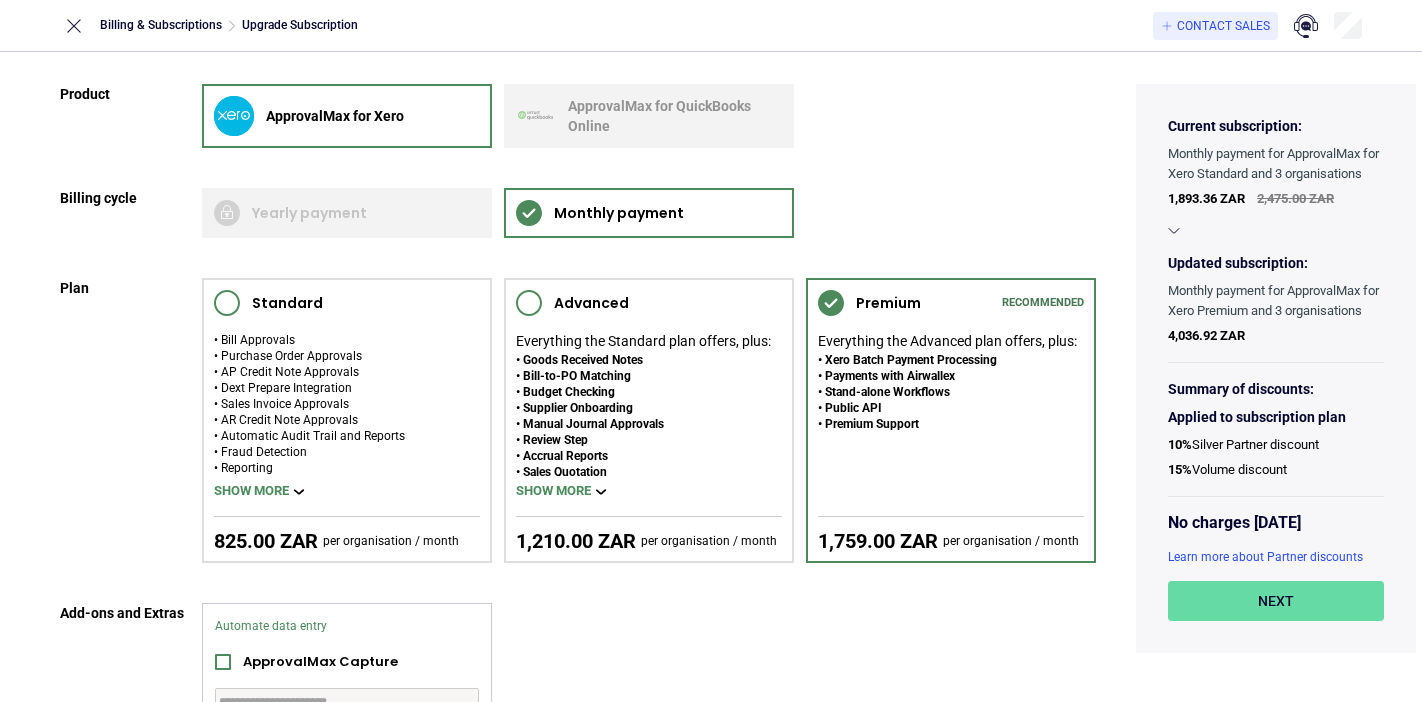 scroll, scrollTop: 0, scrollLeft: 0, axis: both 